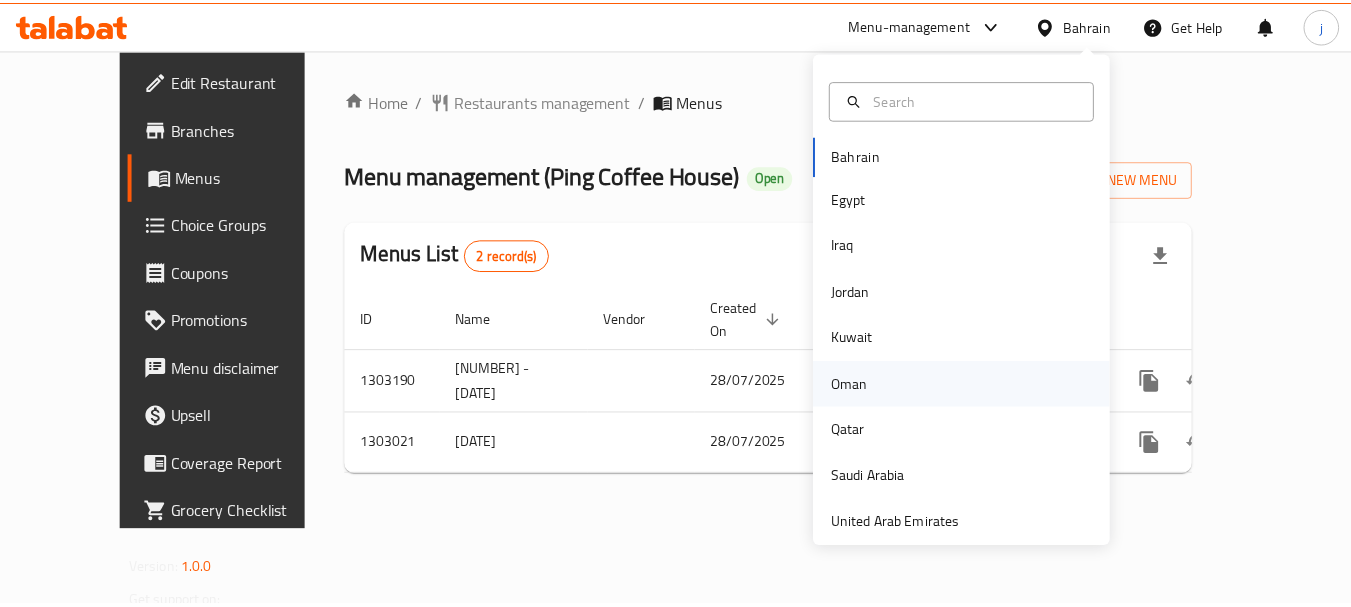 scroll, scrollTop: 0, scrollLeft: 0, axis: both 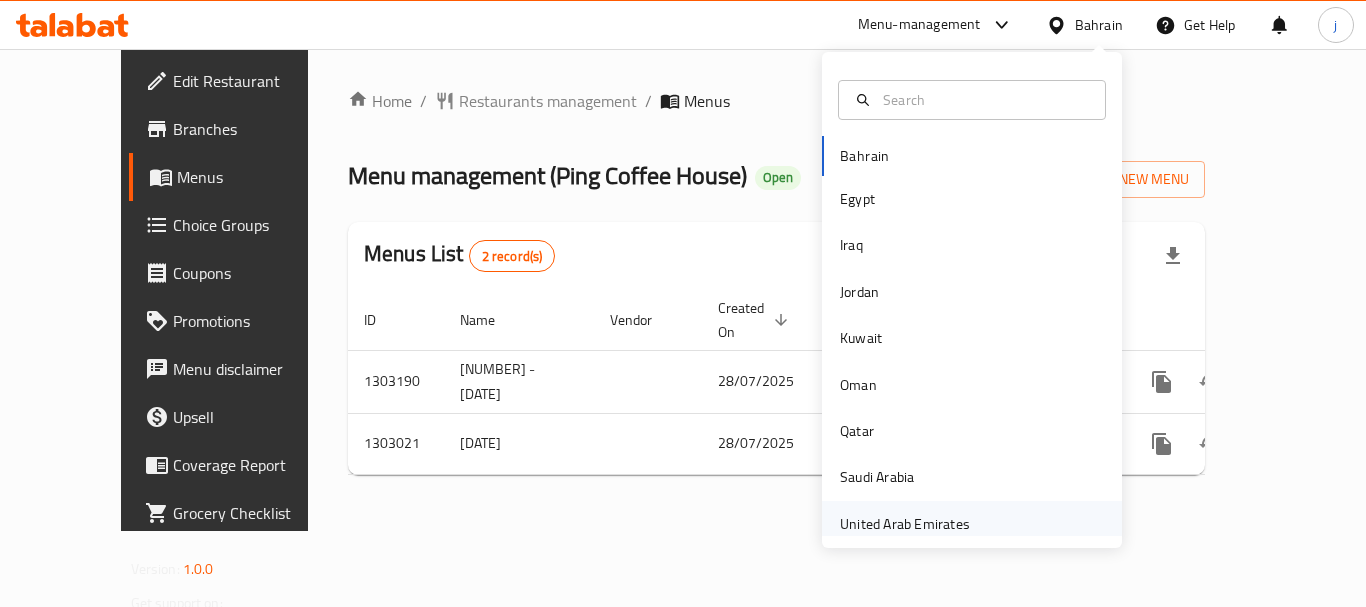 click on "United Arab Emirates" at bounding box center (905, 524) 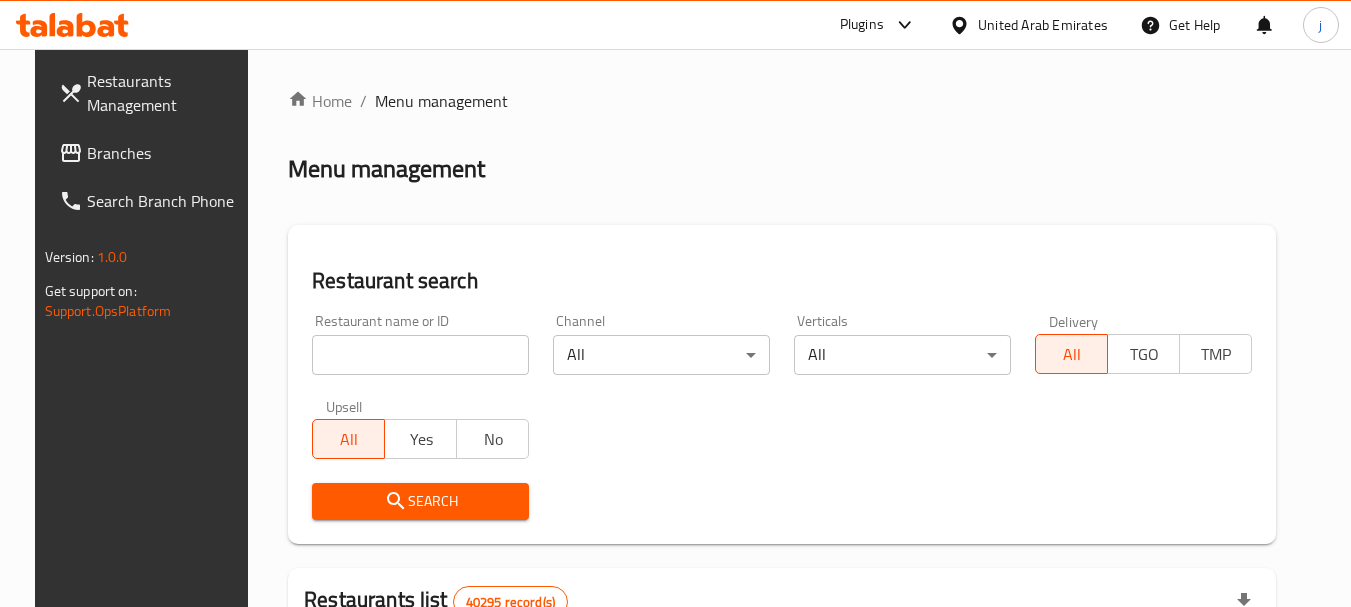 click on "Branches" at bounding box center [166, 153] 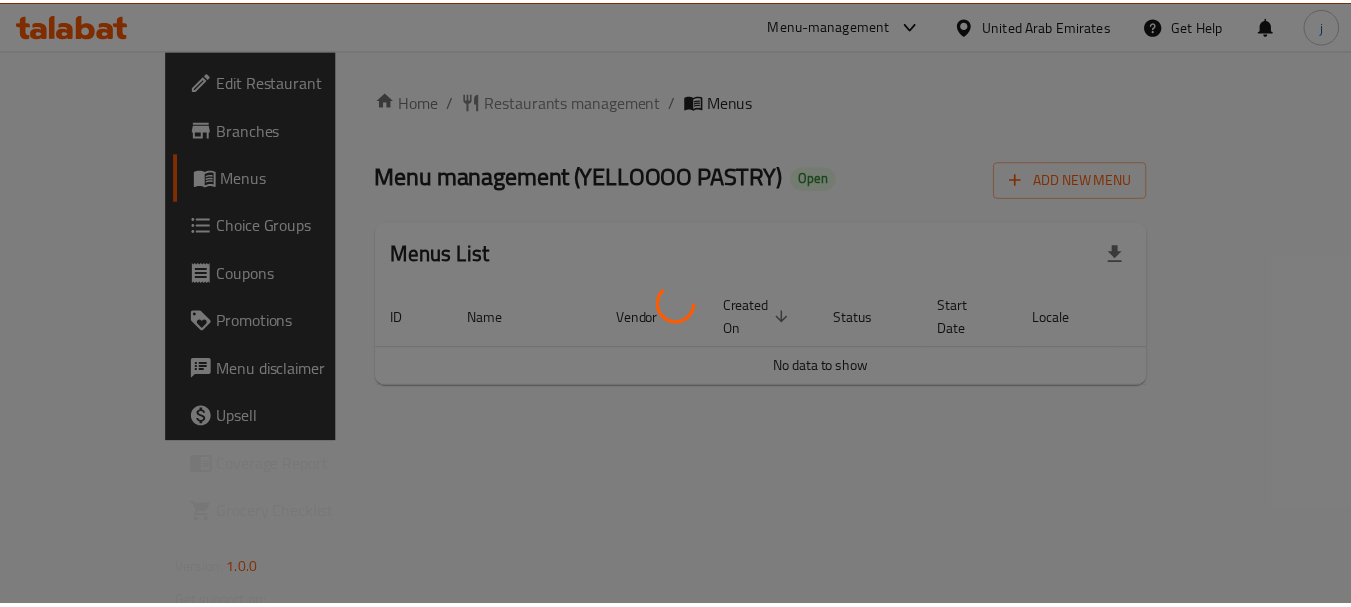 scroll, scrollTop: 0, scrollLeft: 0, axis: both 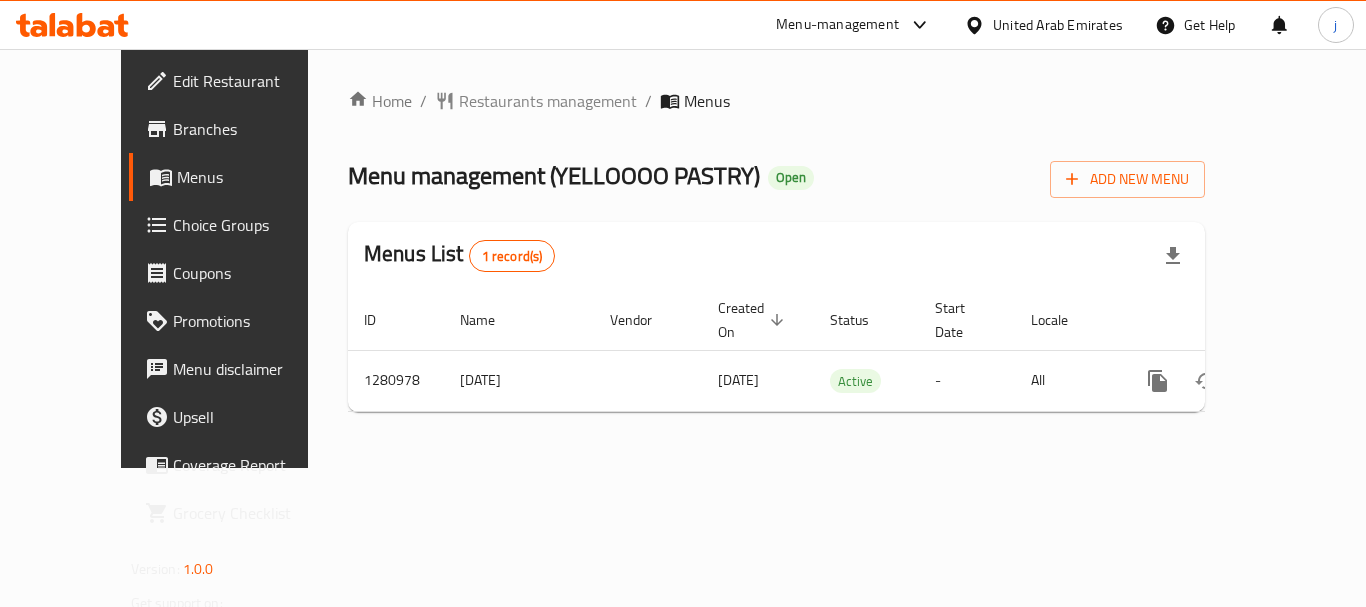 click on "United Arab Emirates" at bounding box center [1058, 25] 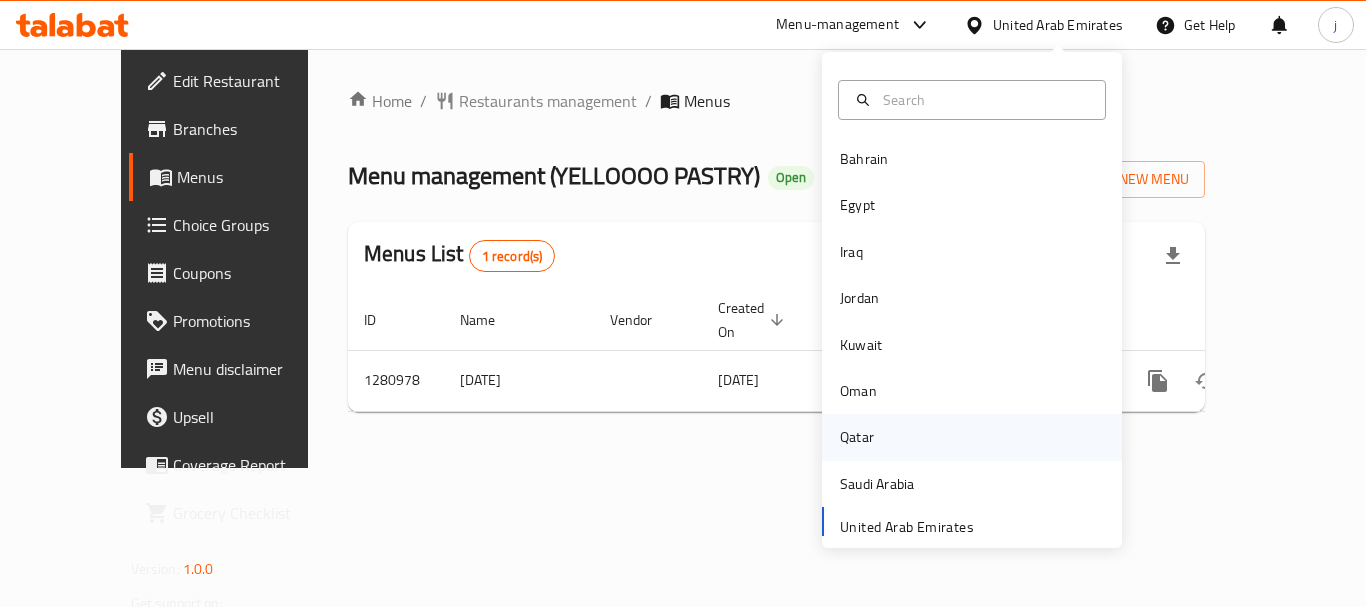 click on "Qatar" at bounding box center [857, 437] 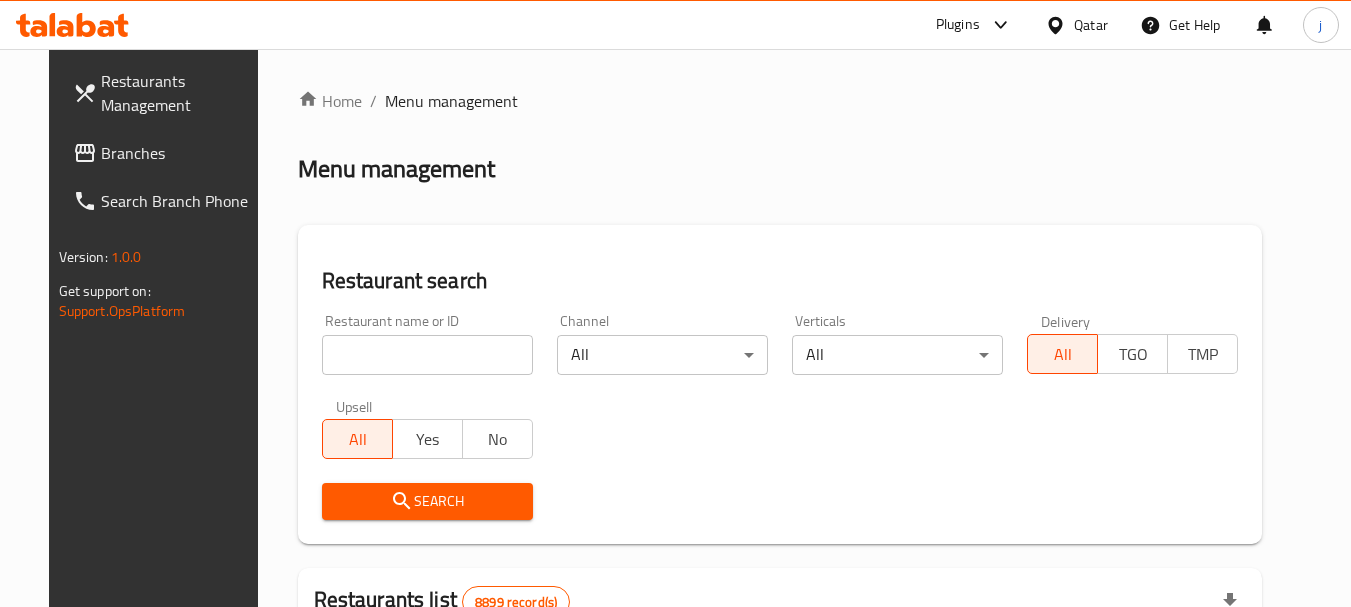 click on "Branches" at bounding box center (180, 153) 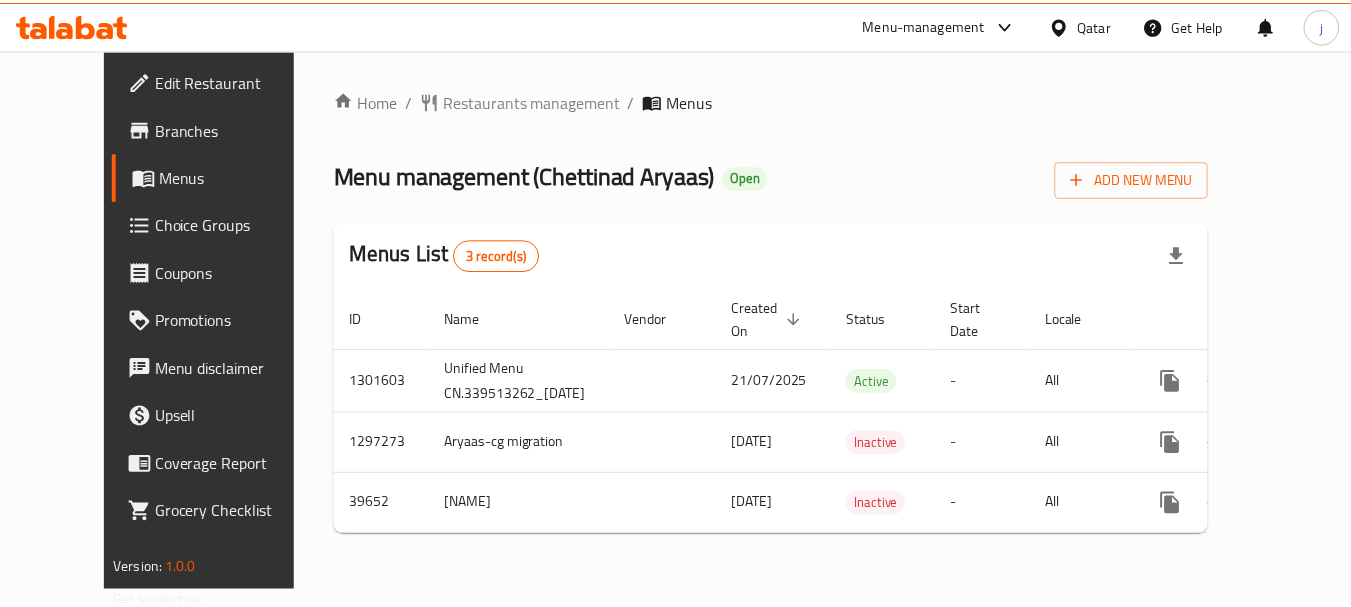 scroll, scrollTop: 0, scrollLeft: 0, axis: both 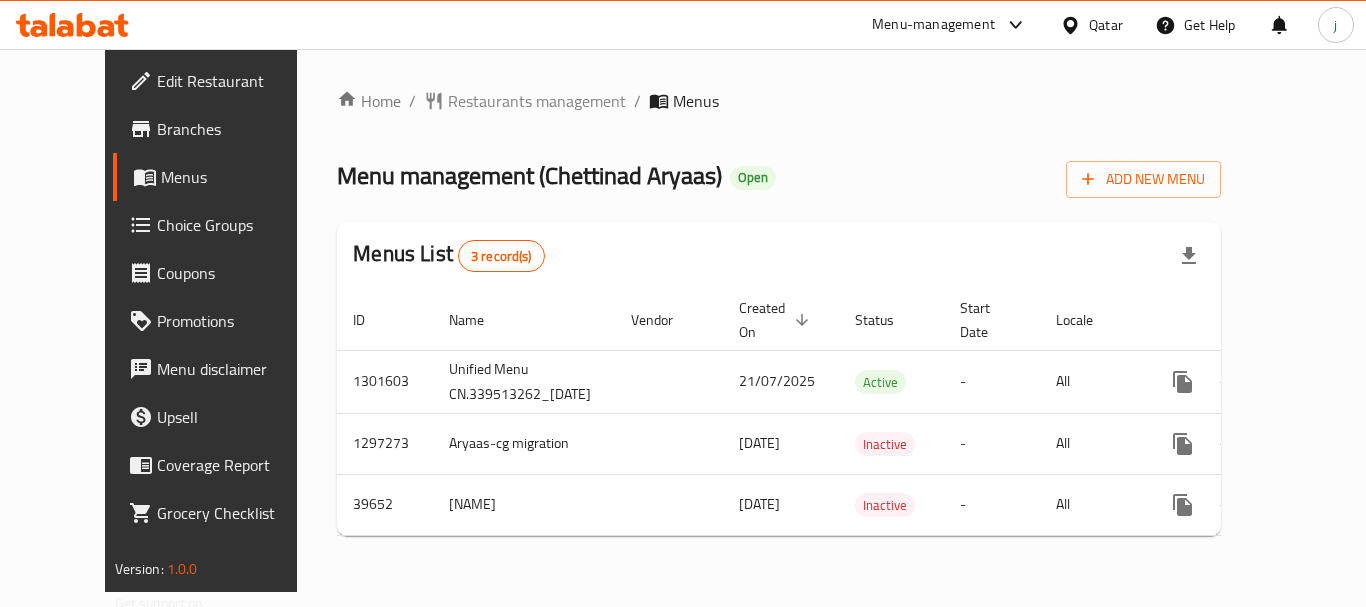 click 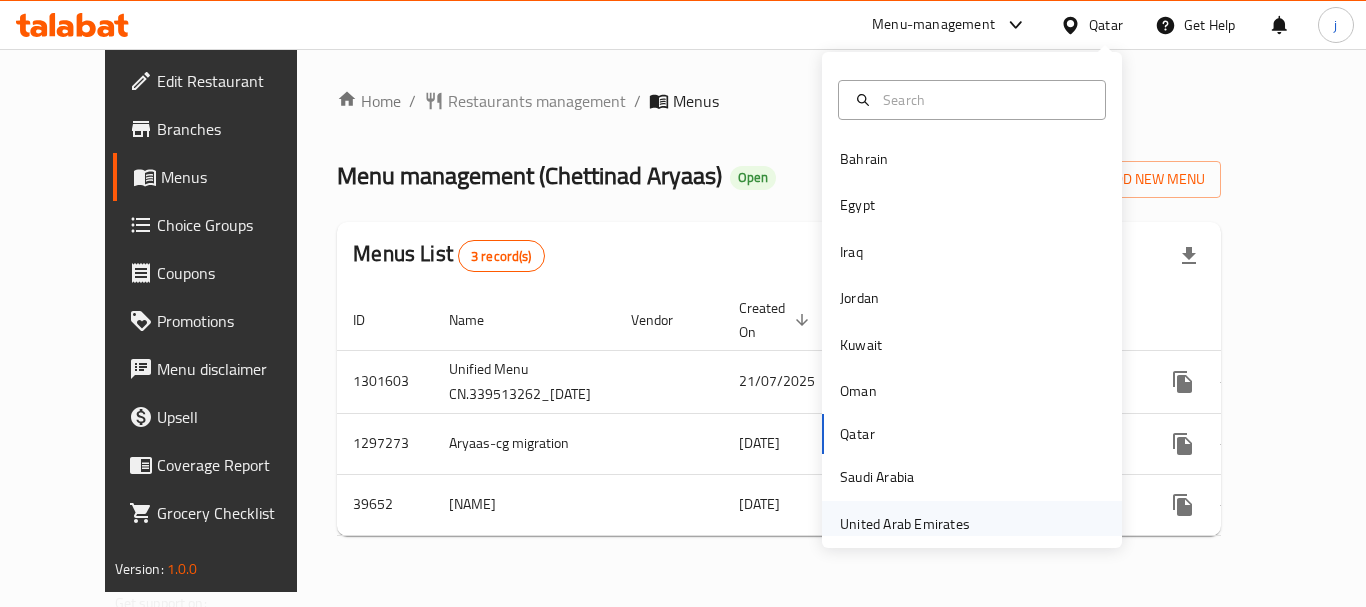 click on "United Arab Emirates" at bounding box center [905, 524] 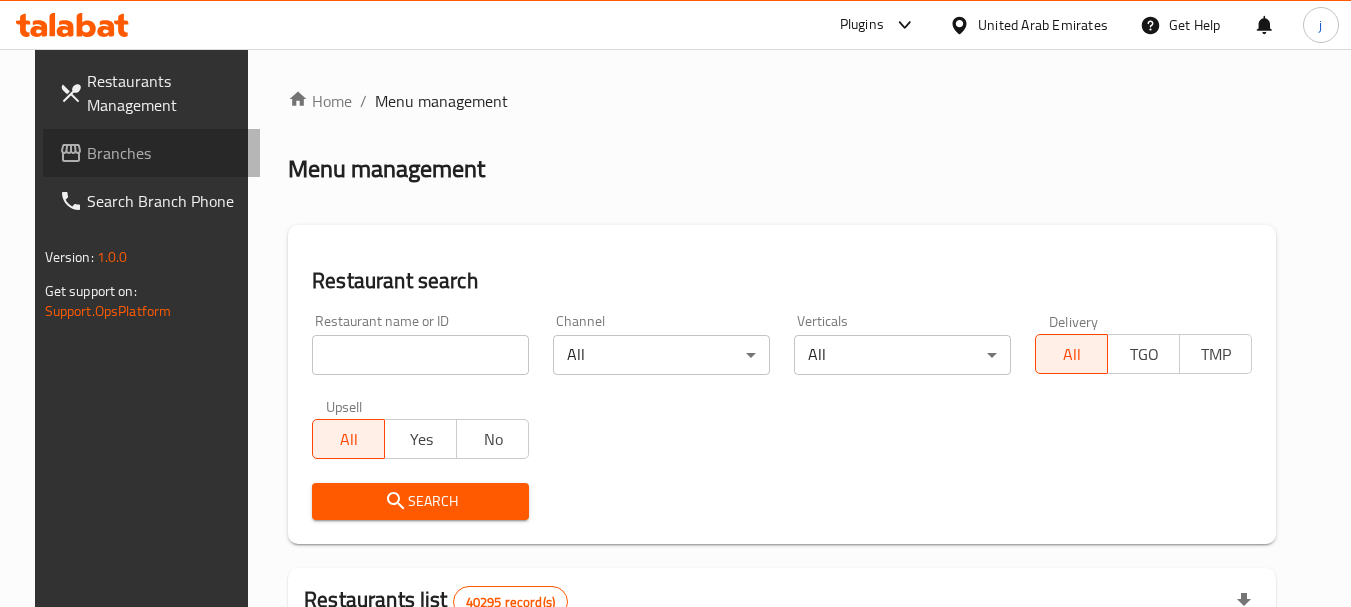 click on "Branches" at bounding box center (152, 153) 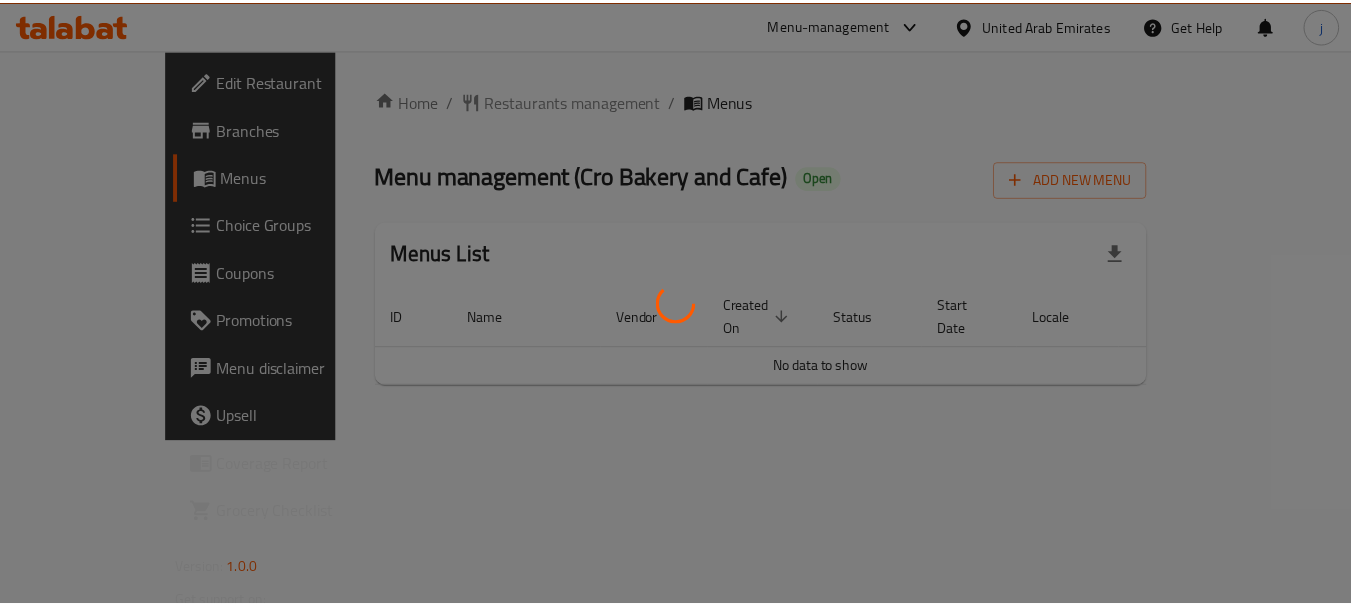 scroll, scrollTop: 0, scrollLeft: 0, axis: both 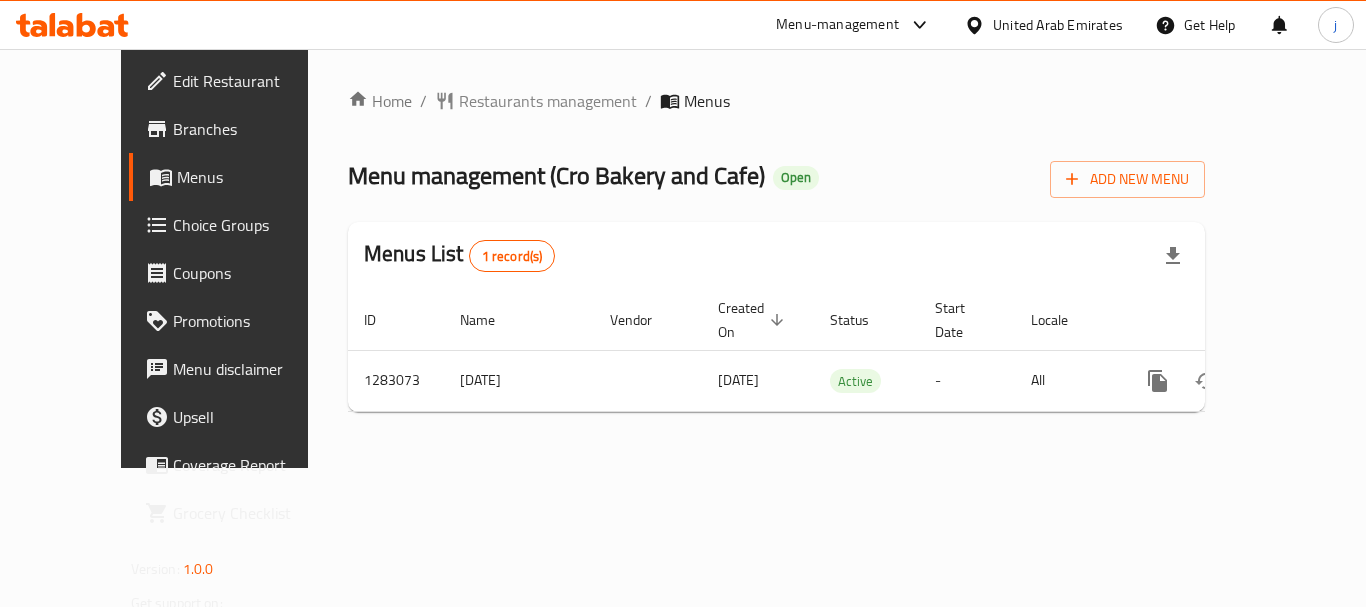 click on "United Arab Emirates" at bounding box center [1058, 25] 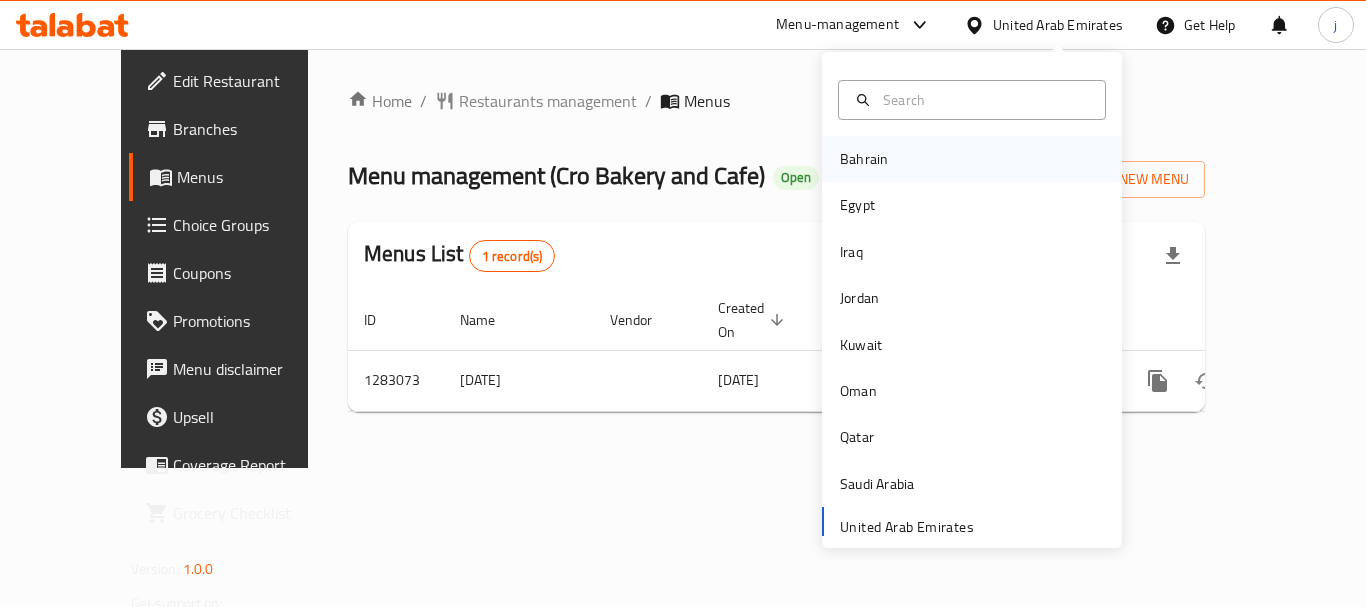 click on "Bahrain" at bounding box center [864, 159] 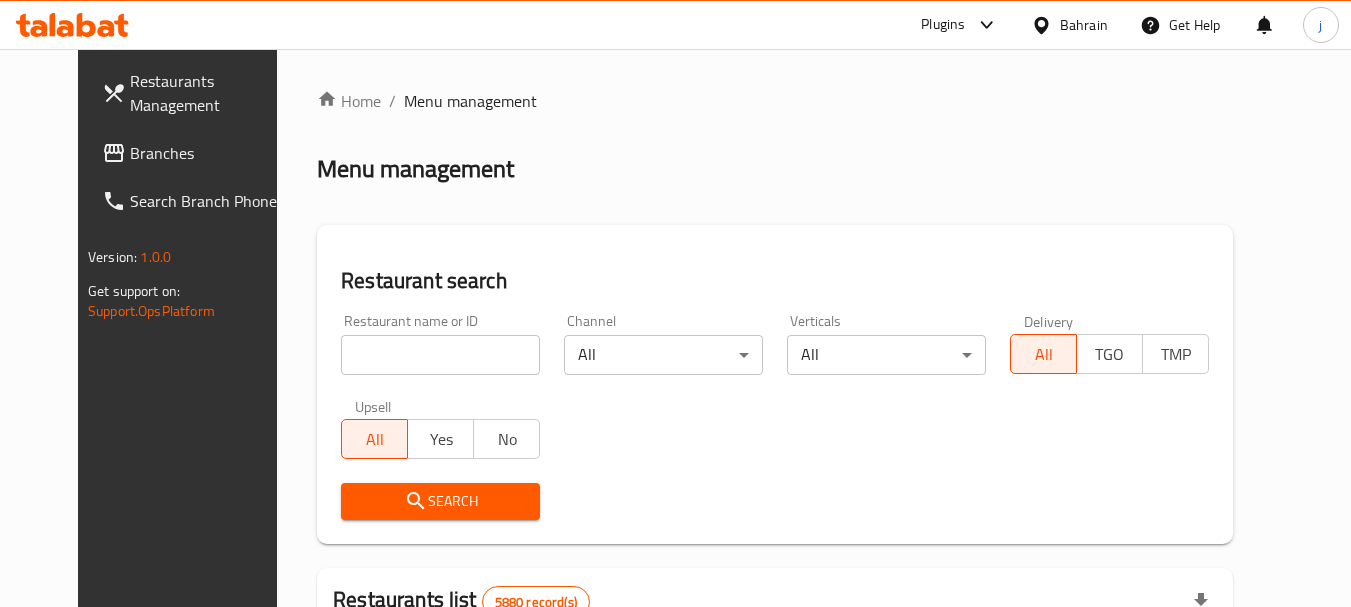 click on "Branches" at bounding box center (209, 153) 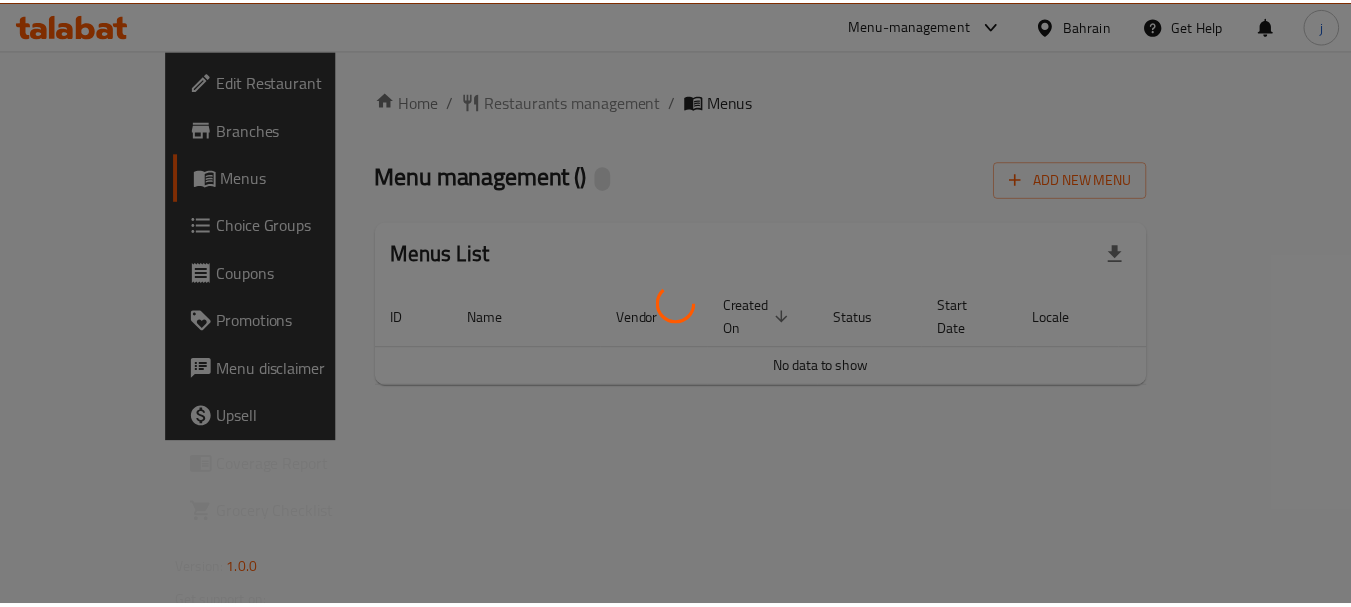 scroll, scrollTop: 0, scrollLeft: 0, axis: both 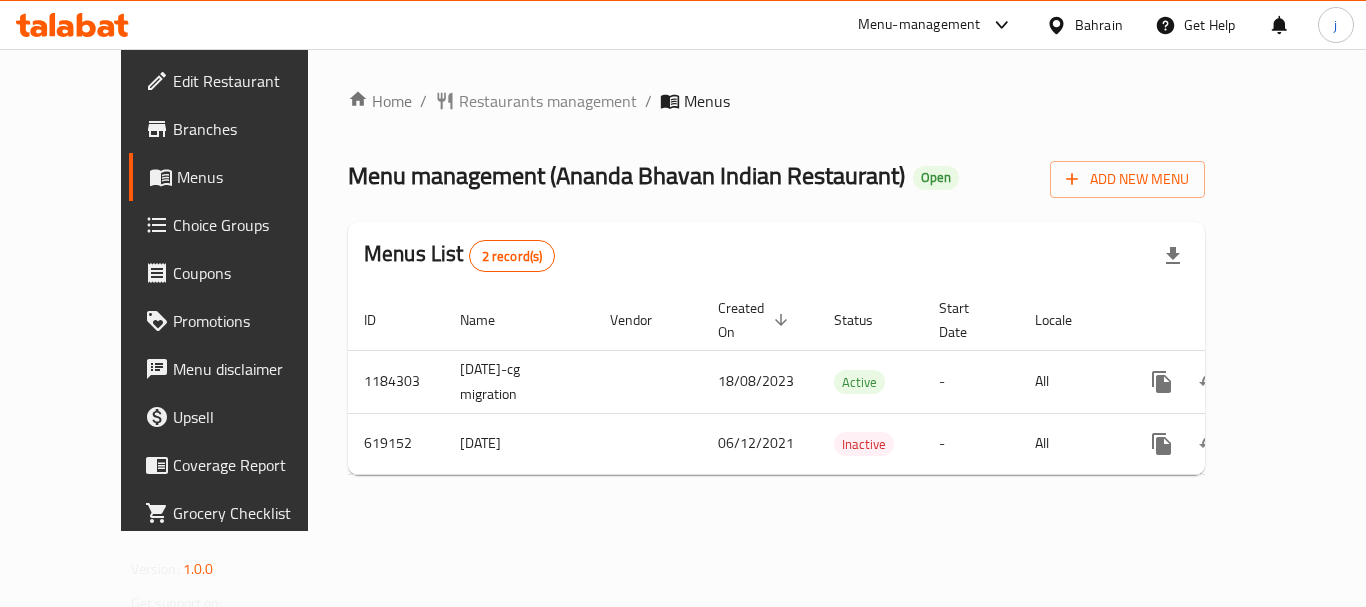 click on "Bahrain" at bounding box center [1099, 25] 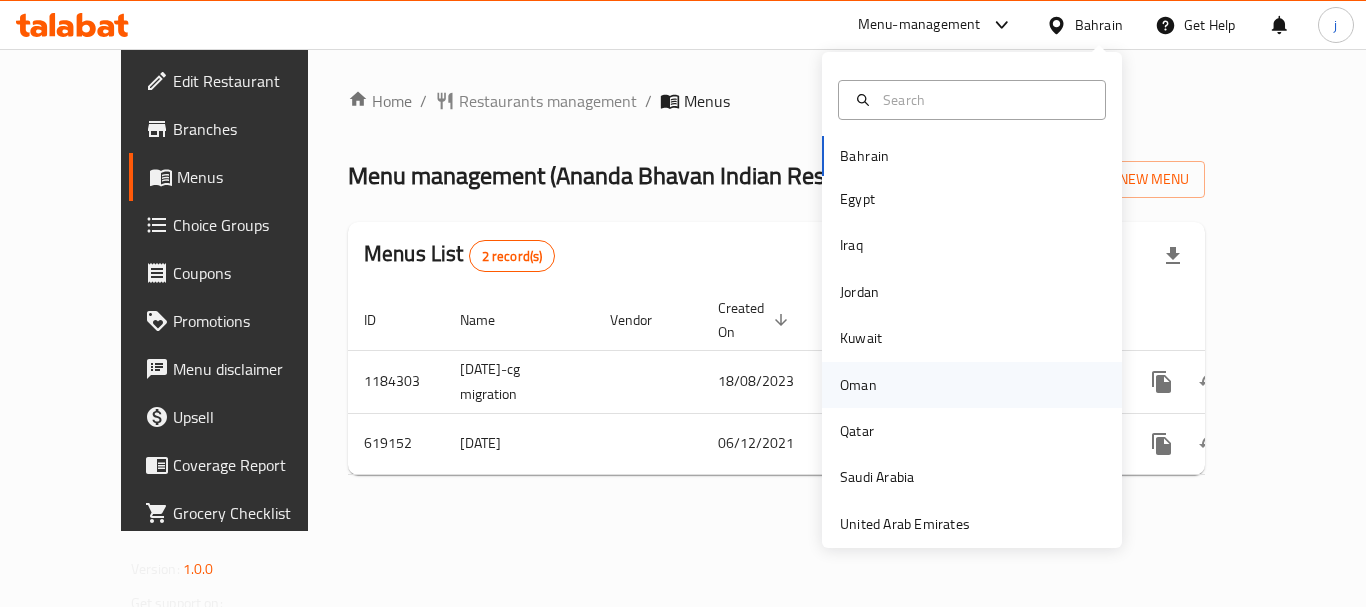 click on "Oman" at bounding box center (858, 385) 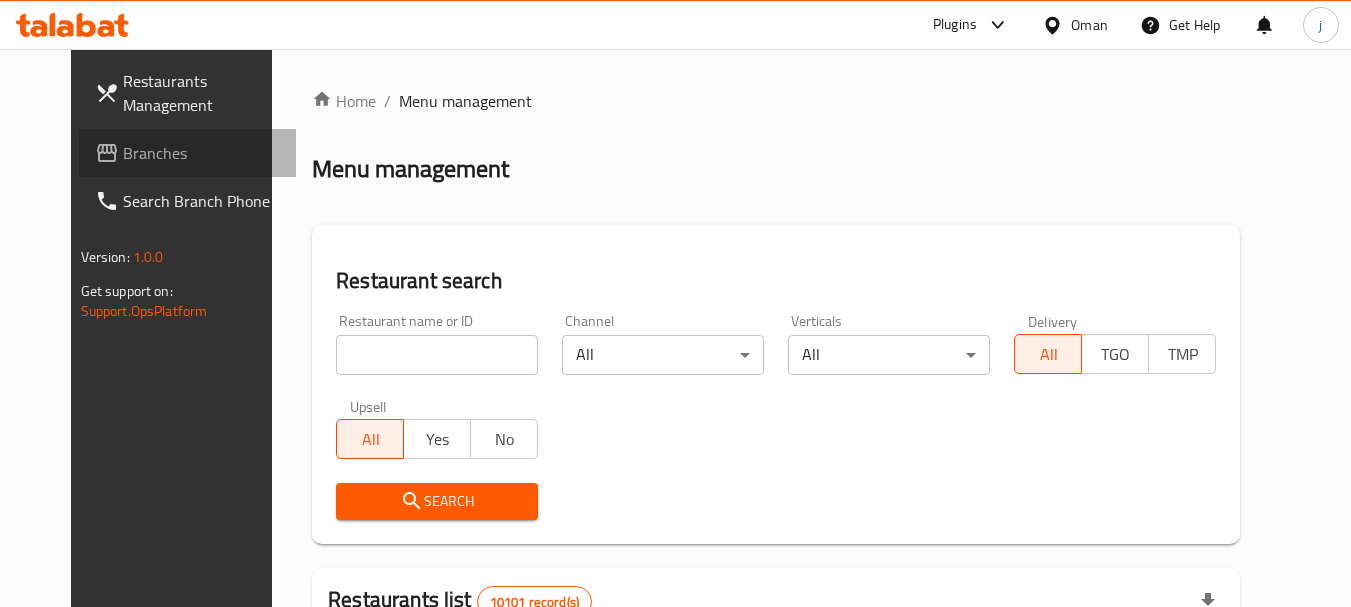 click on "Branches" at bounding box center (202, 153) 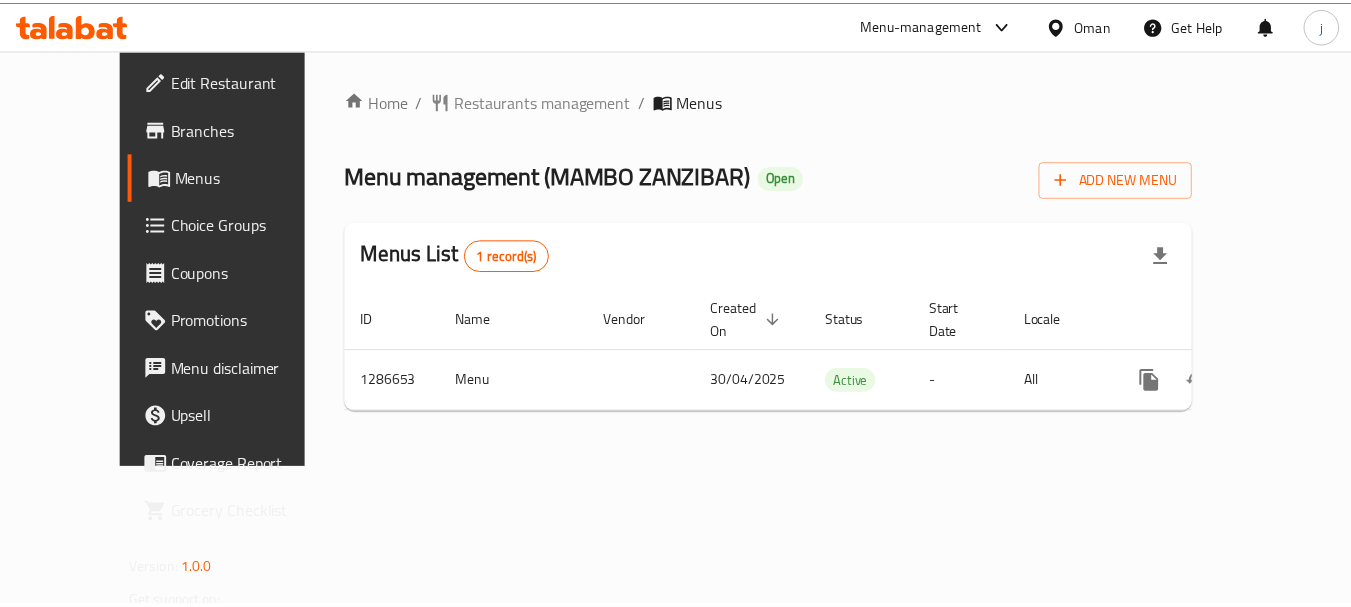 scroll, scrollTop: 0, scrollLeft: 0, axis: both 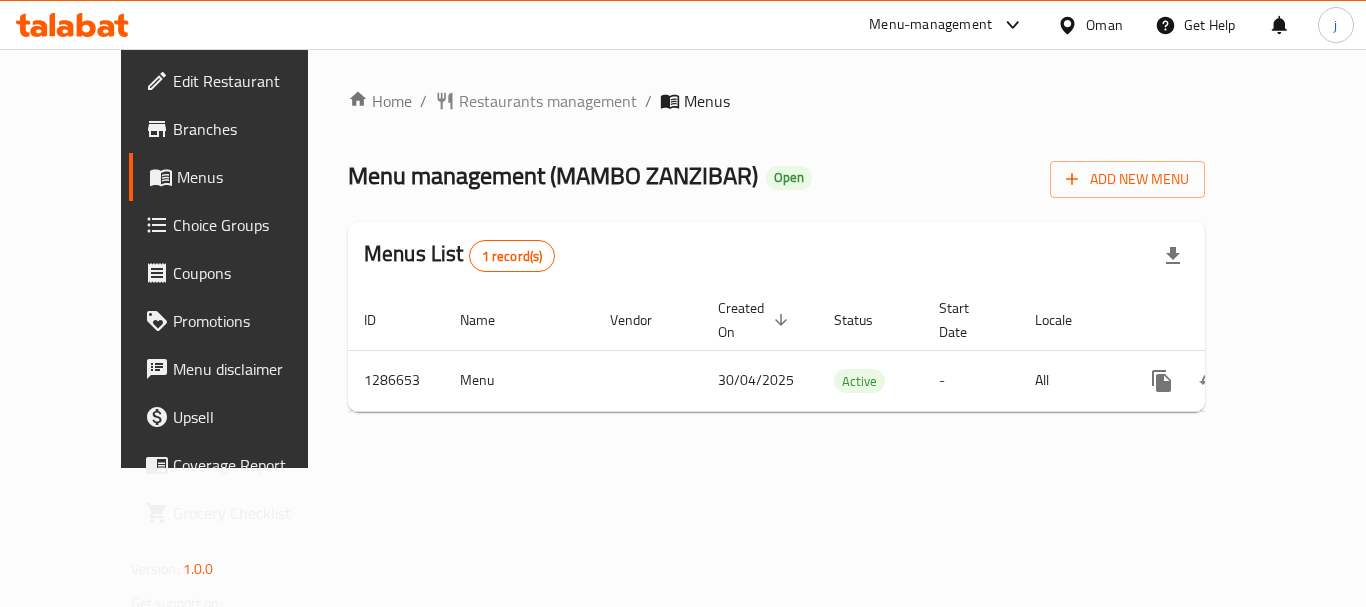 click 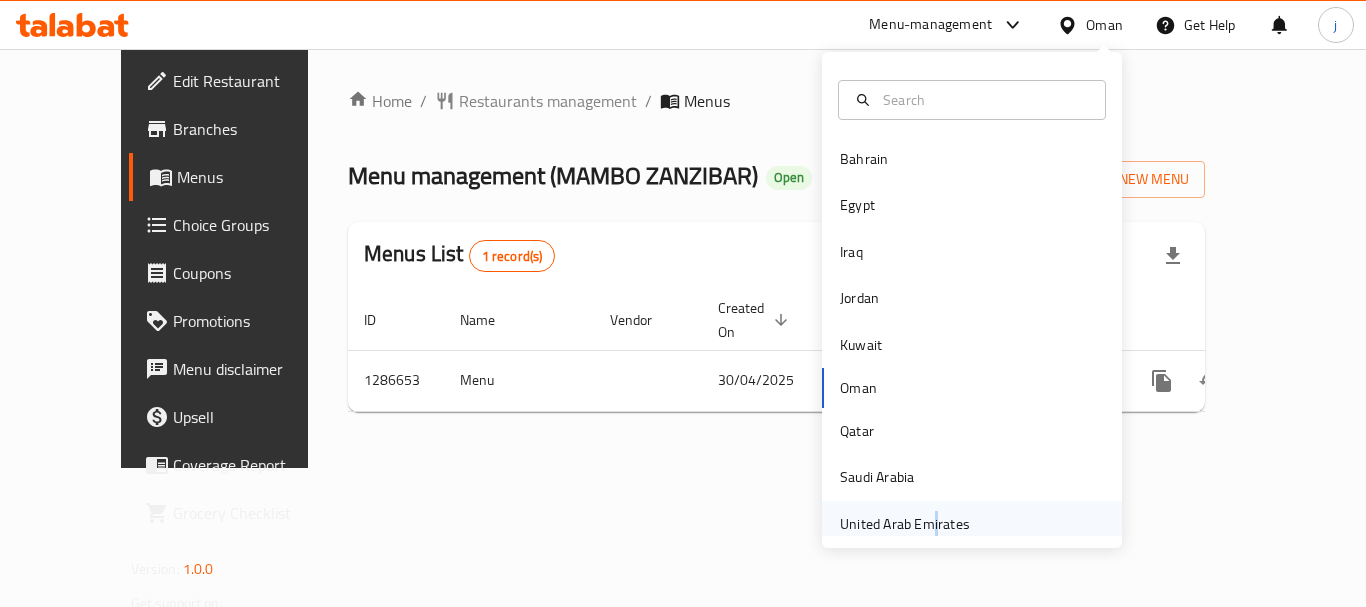 click on "United Arab Emirates" at bounding box center [905, 524] 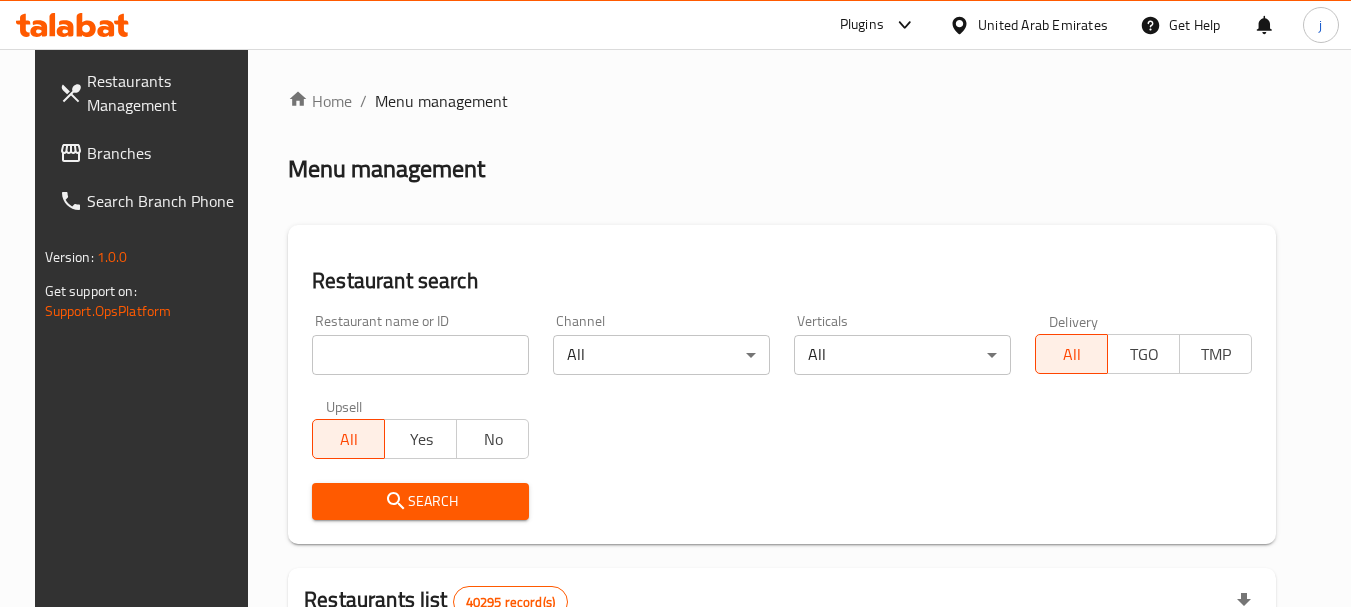 click on "Branches" at bounding box center (166, 153) 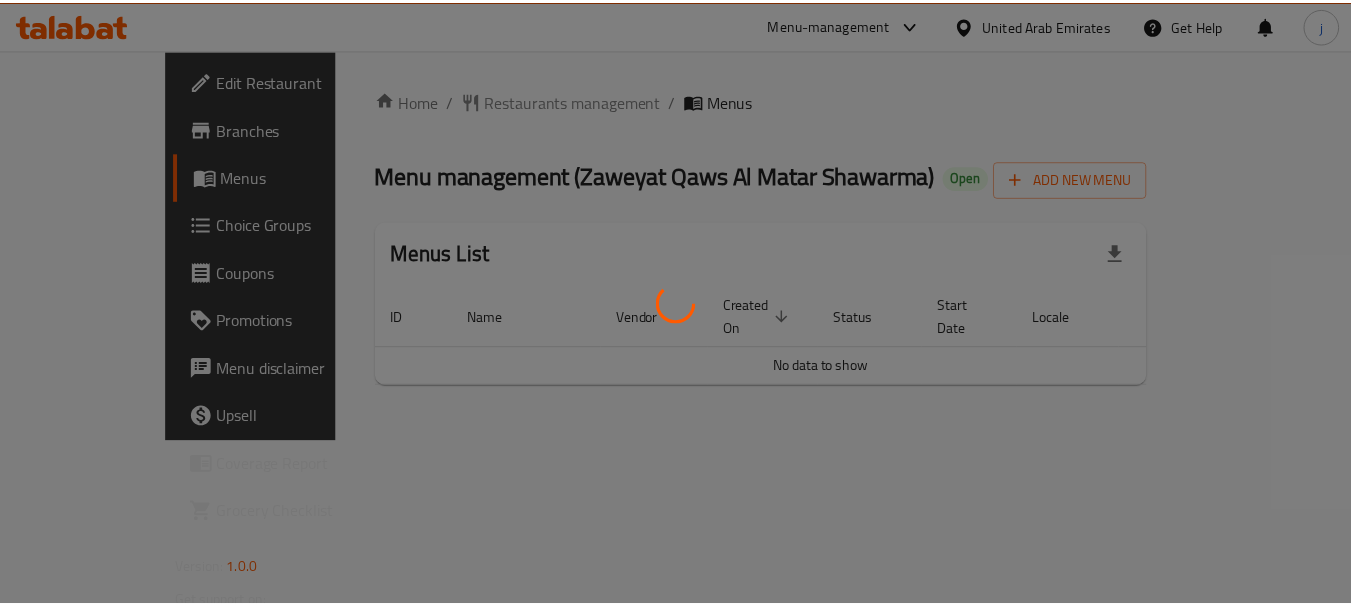 scroll, scrollTop: 0, scrollLeft: 0, axis: both 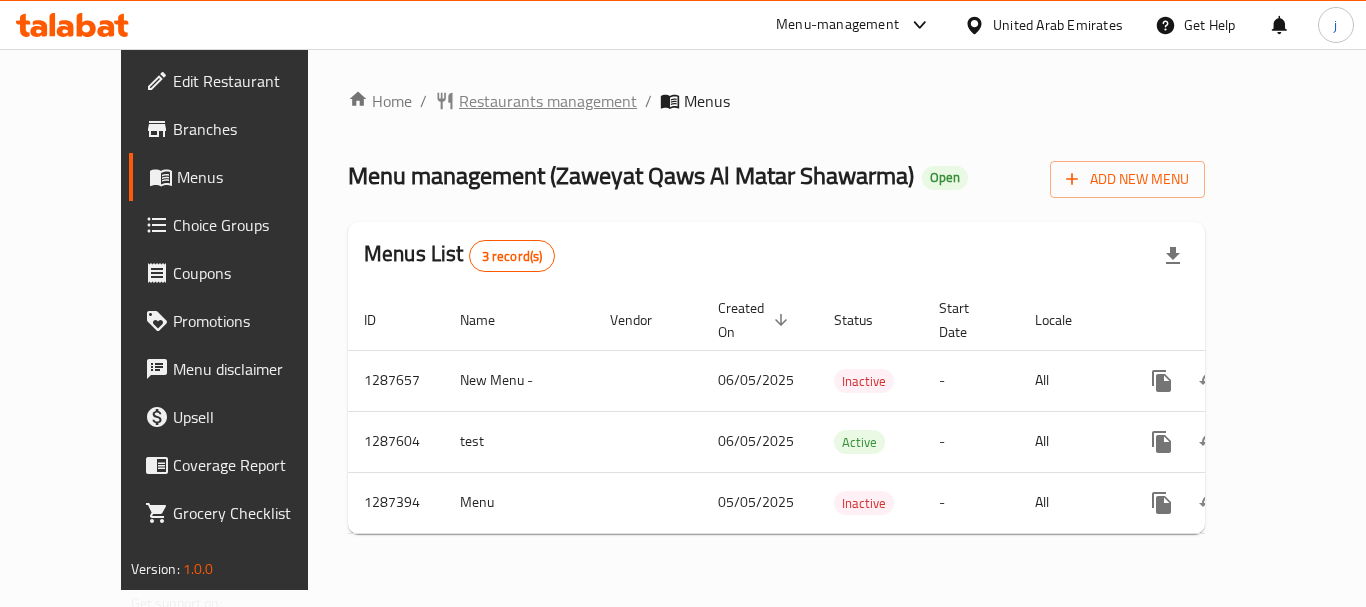 click on "Restaurants management" at bounding box center [548, 101] 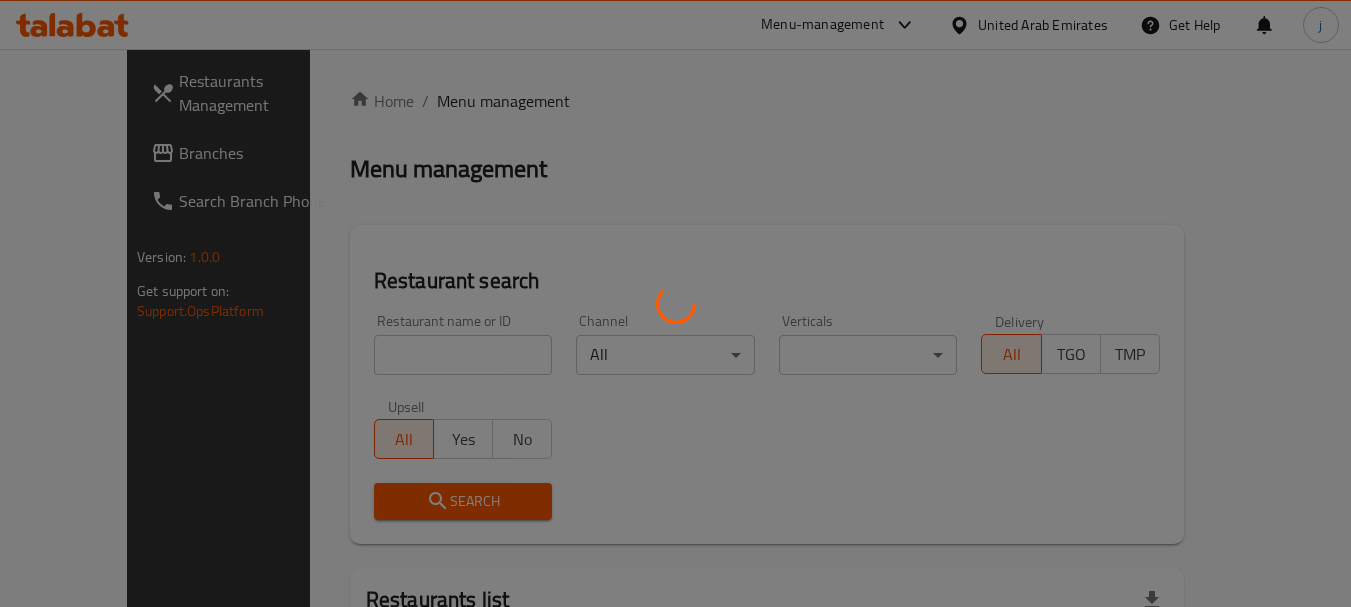 click at bounding box center [675, 303] 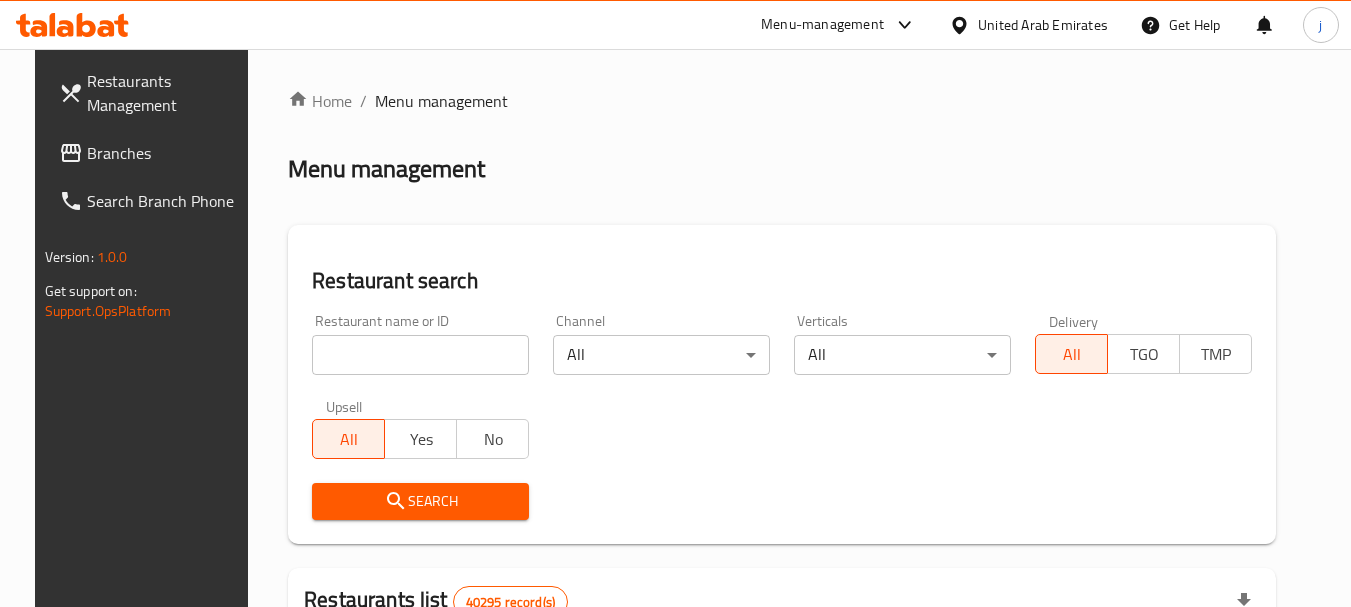 click on "Branches" at bounding box center (166, 153) 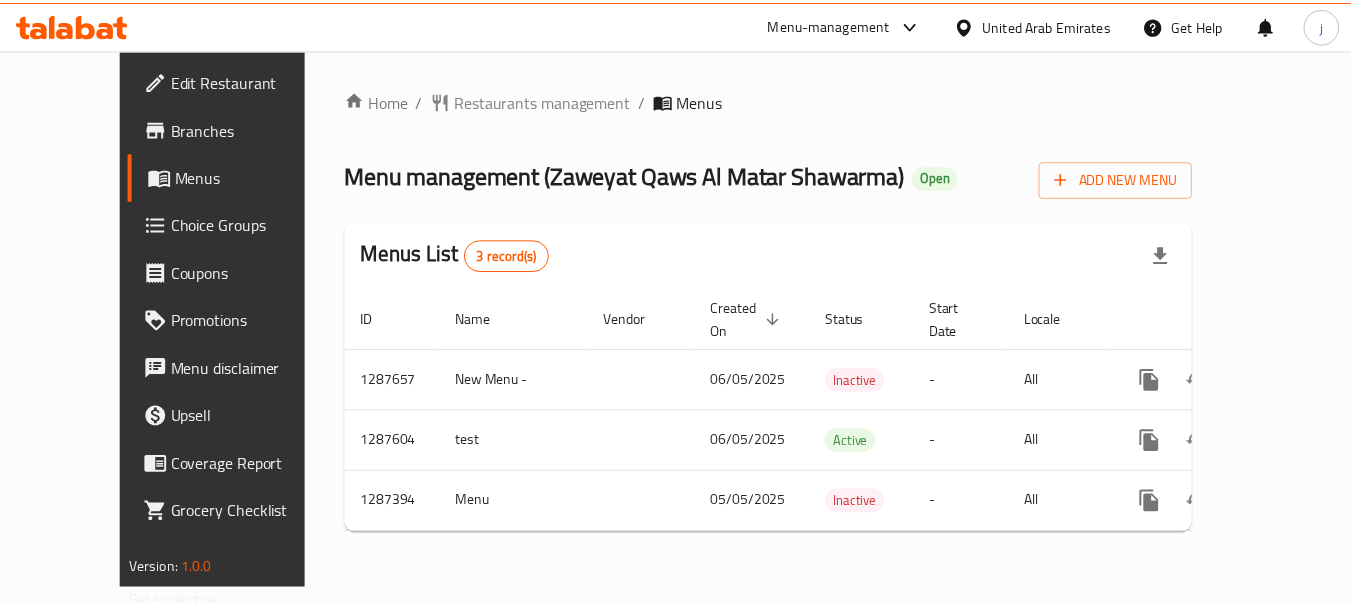 scroll, scrollTop: 0, scrollLeft: 0, axis: both 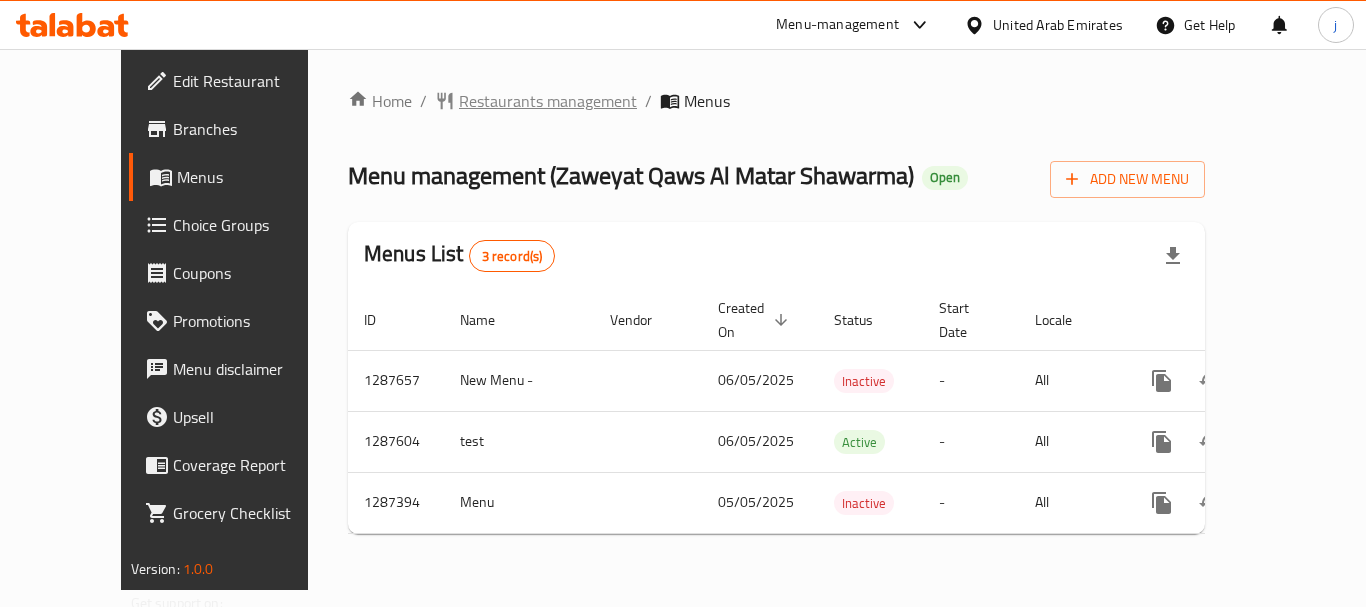 click on "Restaurants management" at bounding box center [548, 101] 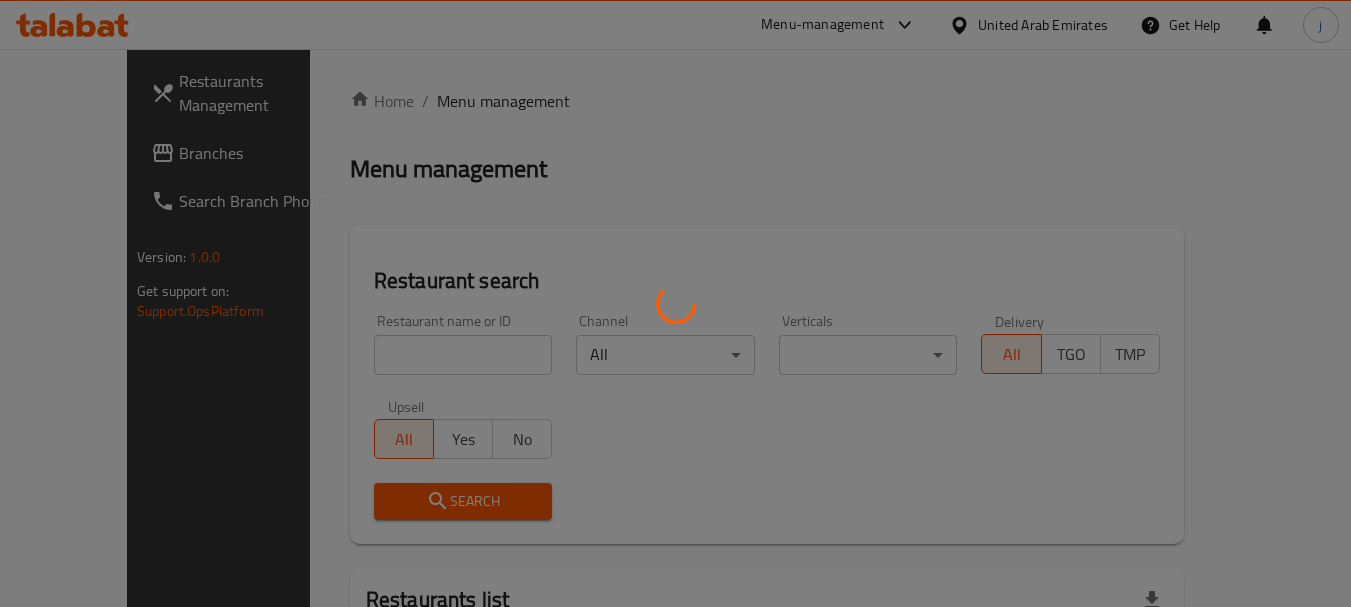 click at bounding box center (675, 303) 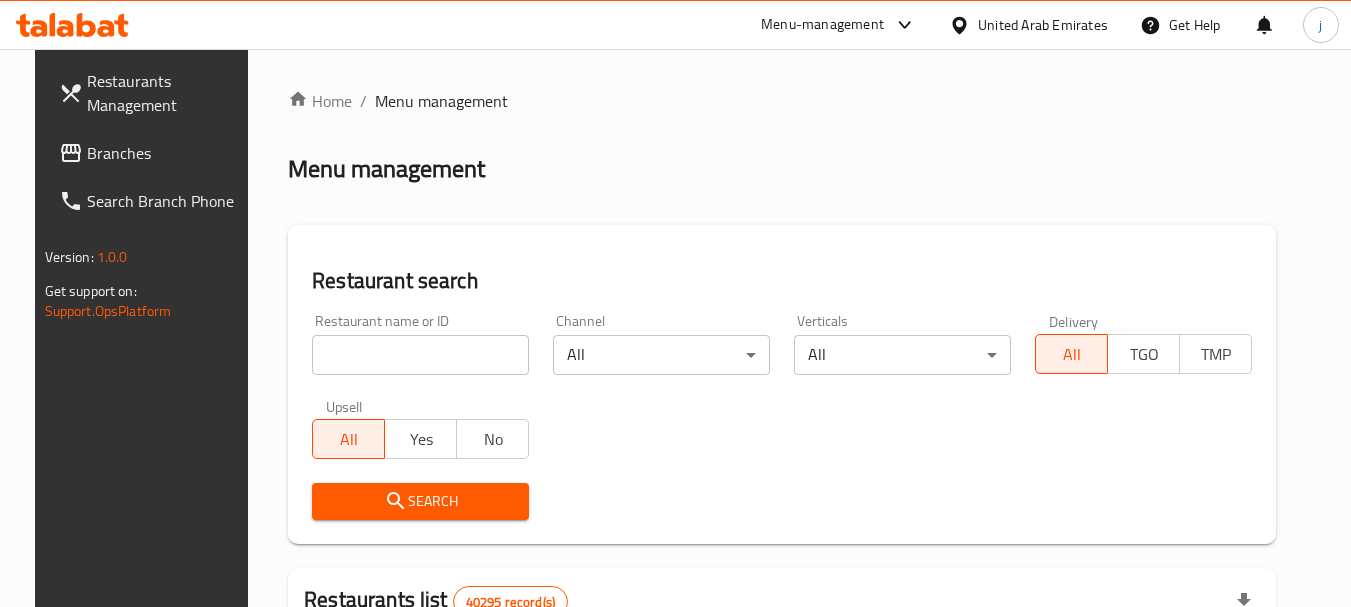 click on "Branches" at bounding box center (166, 153) 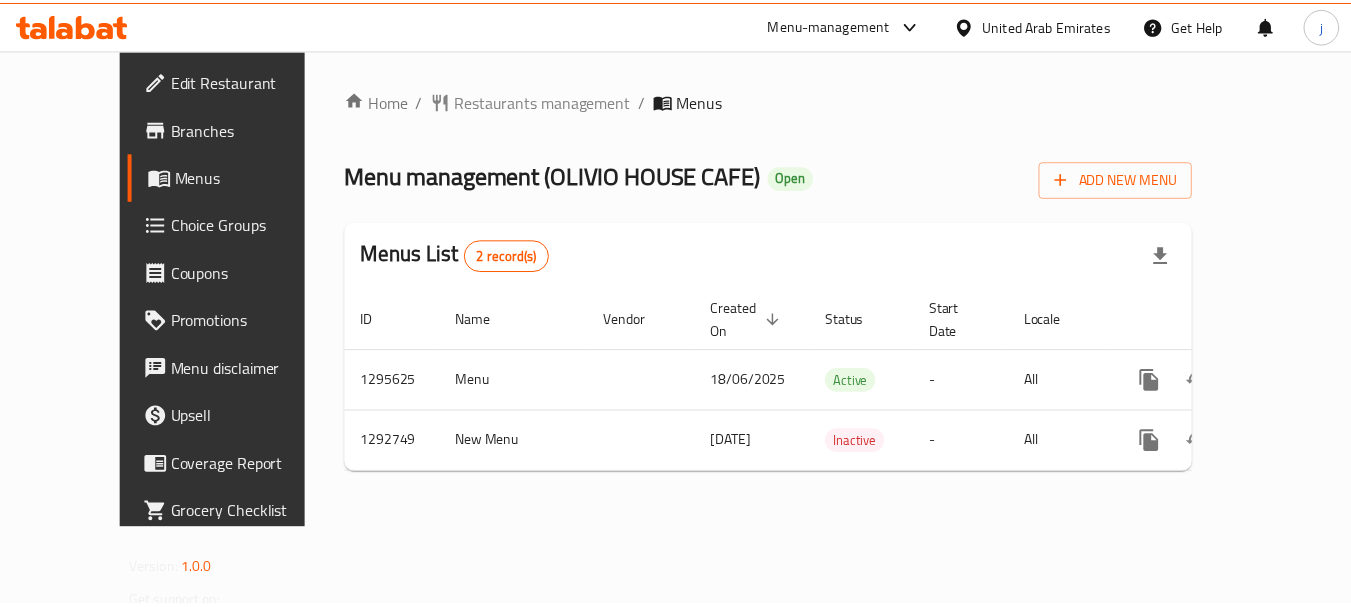 scroll, scrollTop: 0, scrollLeft: 0, axis: both 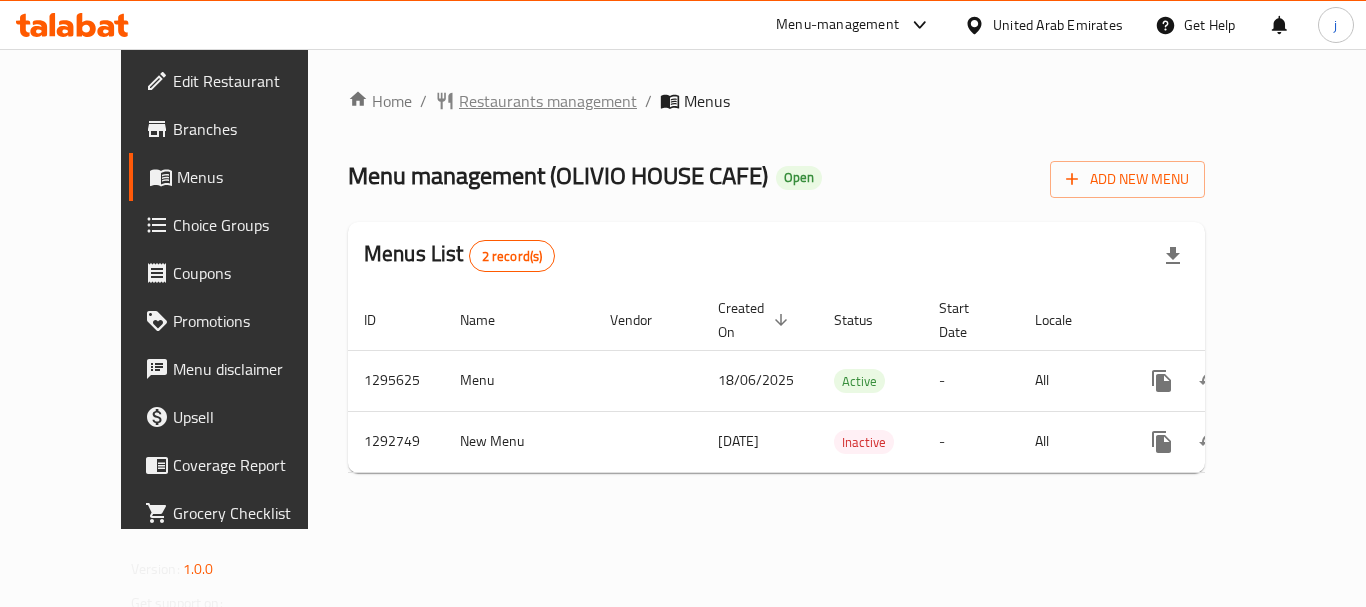 click on "Restaurants management" at bounding box center (548, 101) 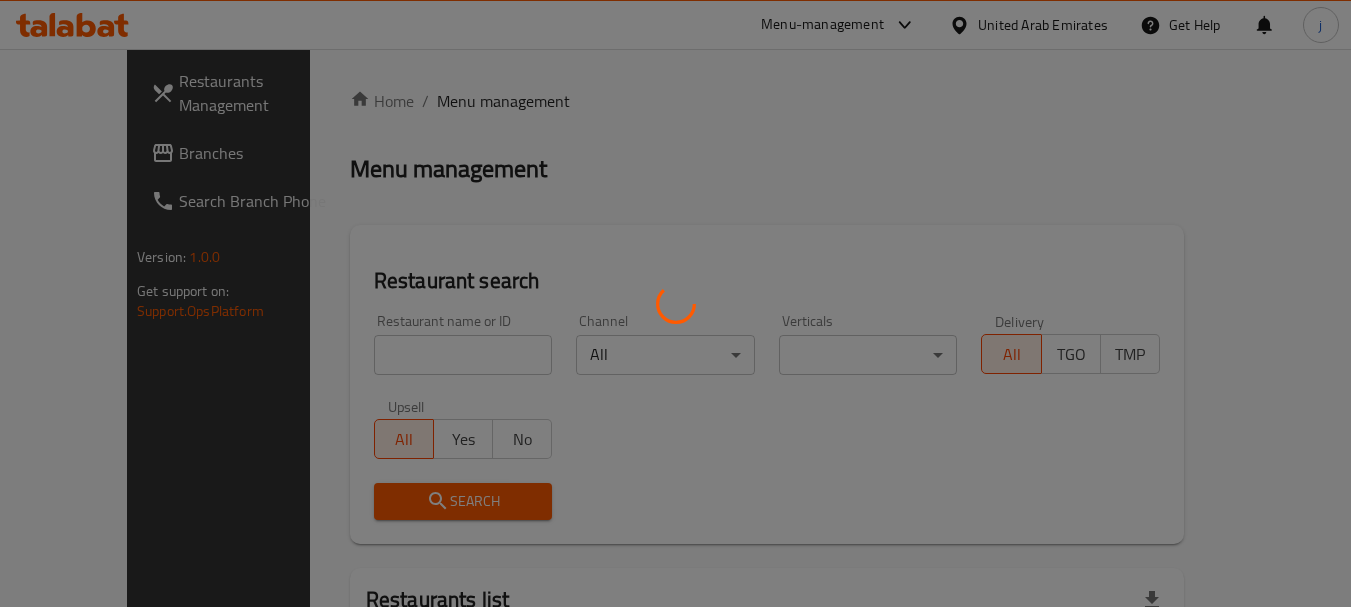 click at bounding box center (675, 303) 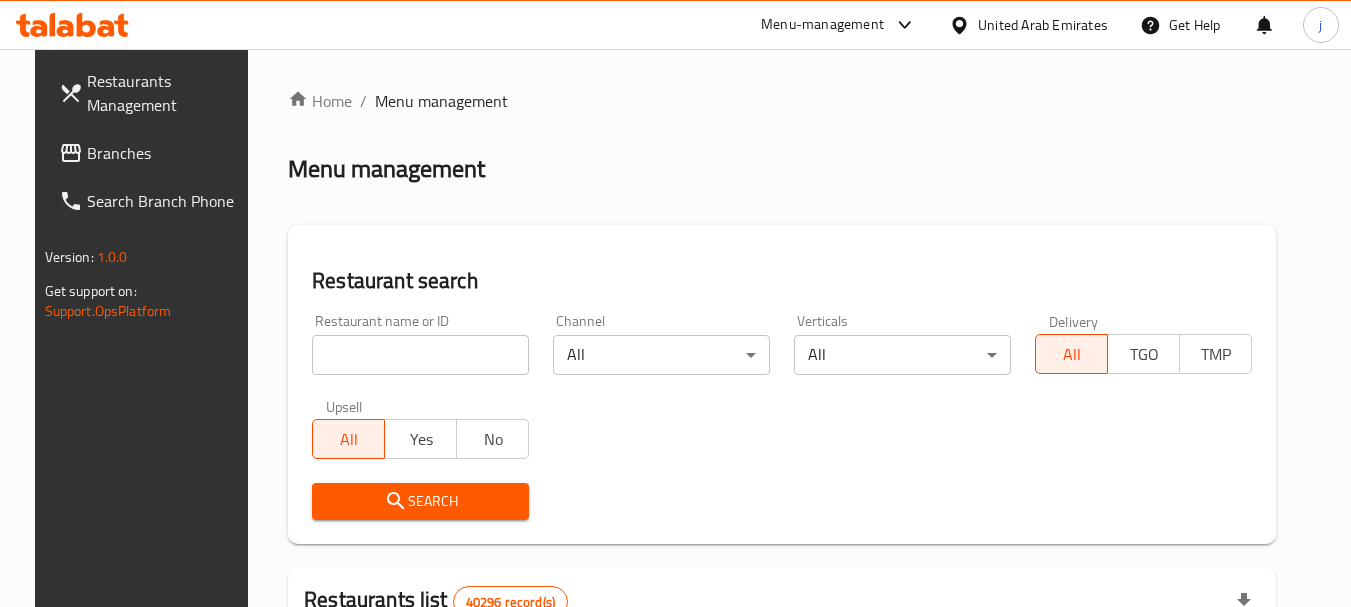 click on "Branches" at bounding box center (152, 153) 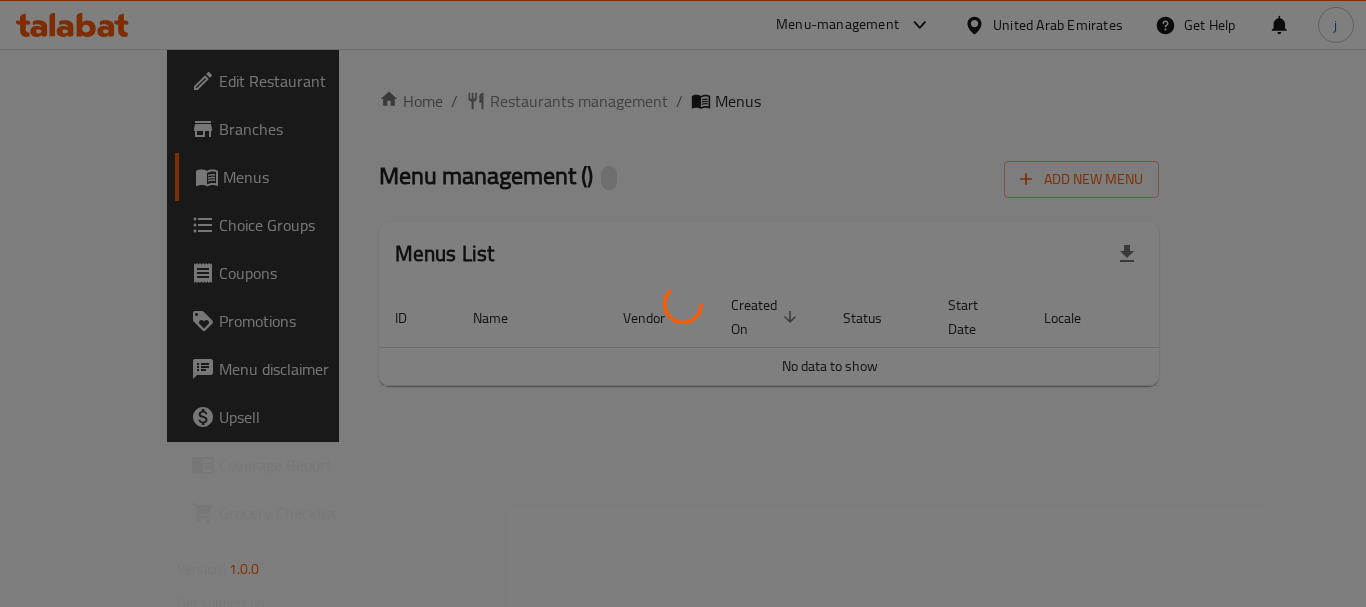 scroll, scrollTop: 0, scrollLeft: 0, axis: both 